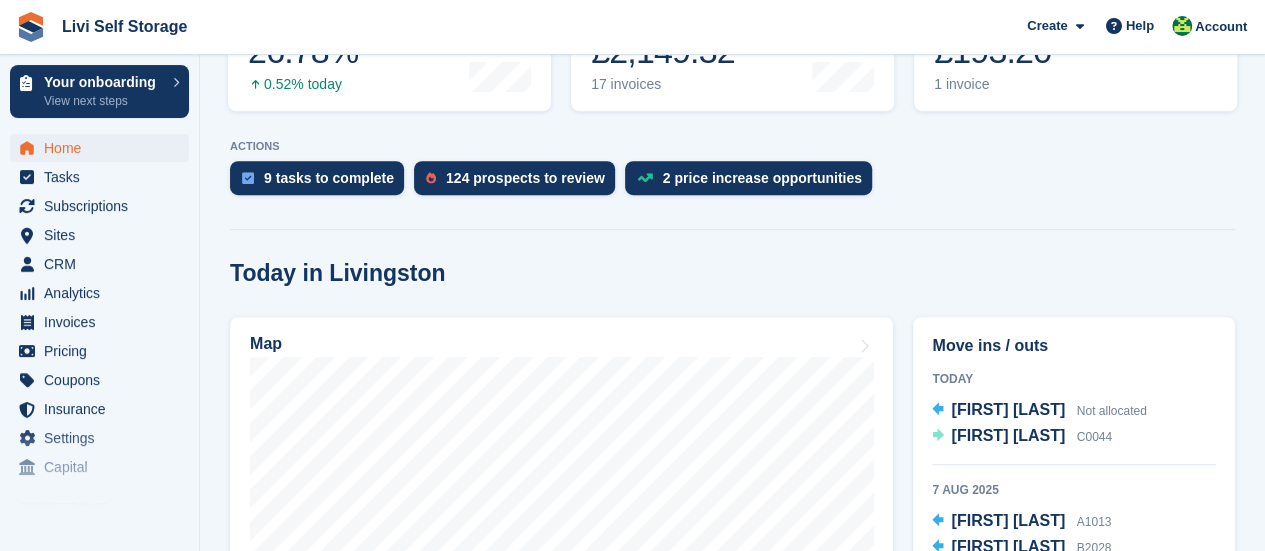 scroll, scrollTop: 400, scrollLeft: 0, axis: vertical 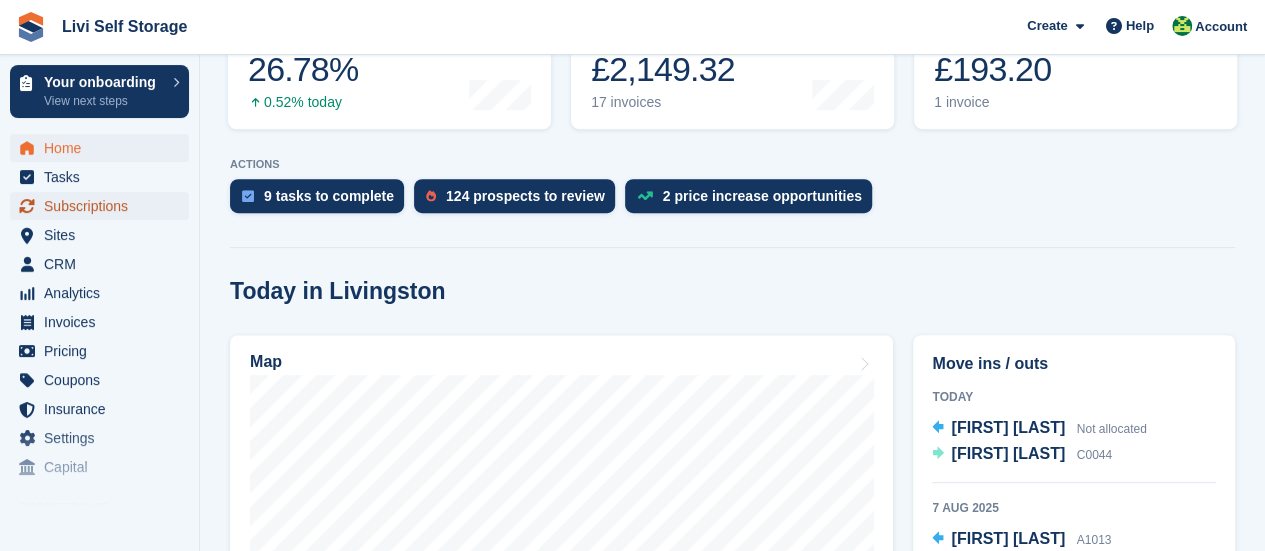 click on "Subscriptions" at bounding box center (104, 206) 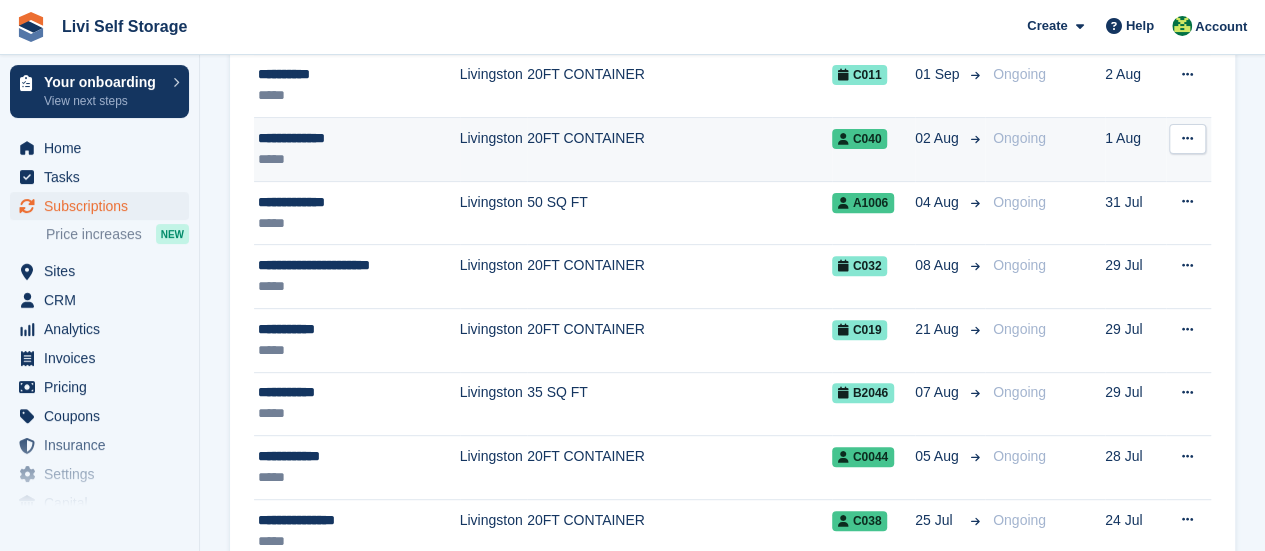 scroll, scrollTop: 300, scrollLeft: 0, axis: vertical 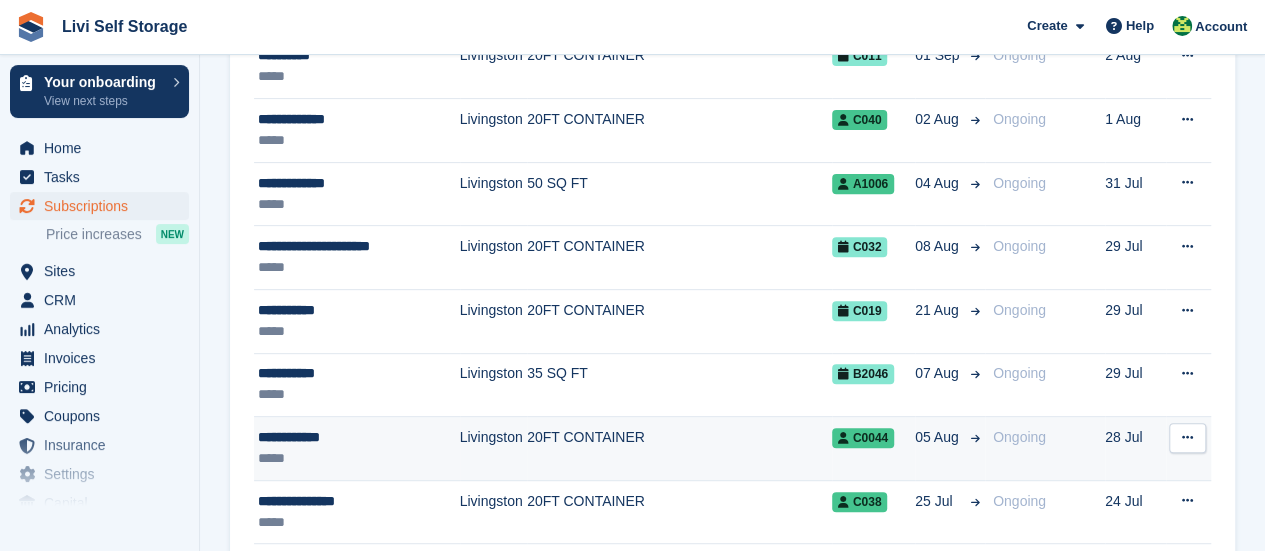 click on "**********" at bounding box center [352, 437] 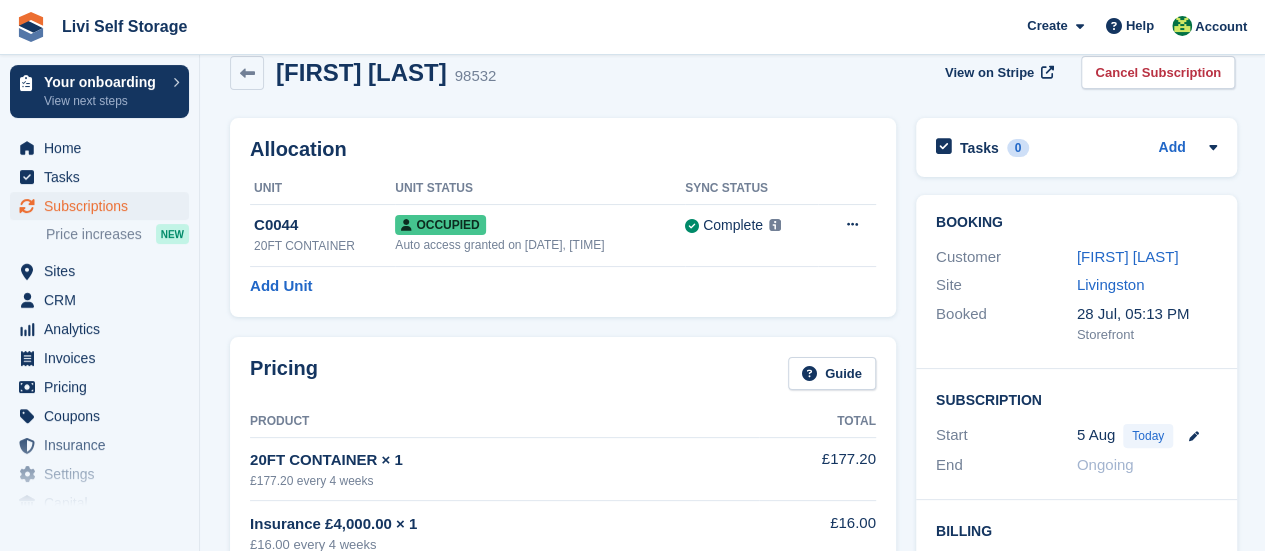 scroll, scrollTop: 0, scrollLeft: 0, axis: both 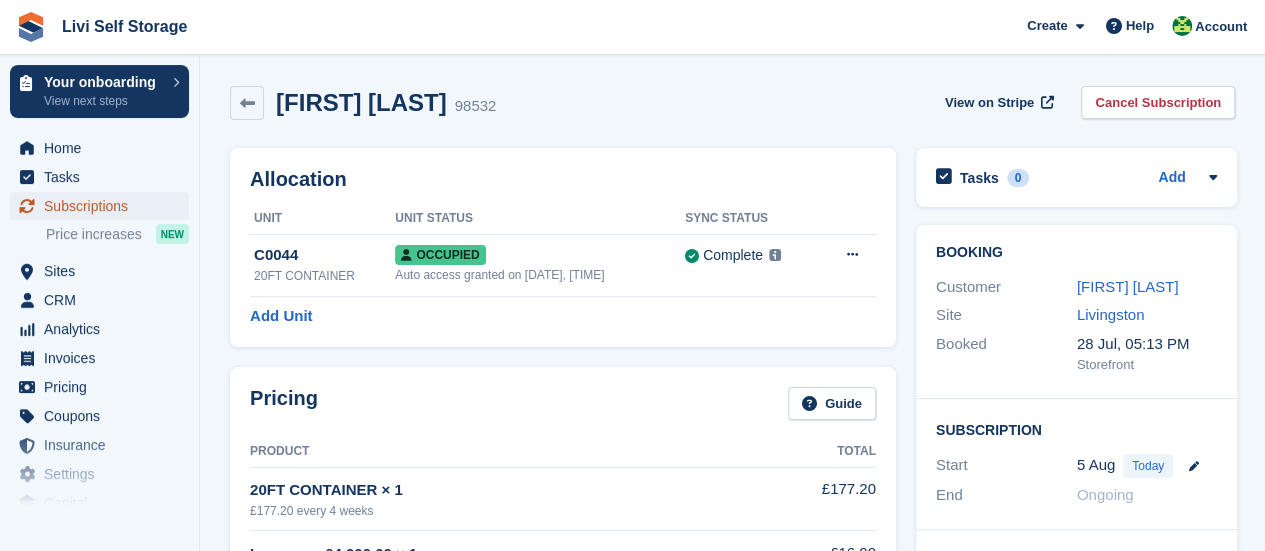 click on "Subscriptions" at bounding box center (104, 206) 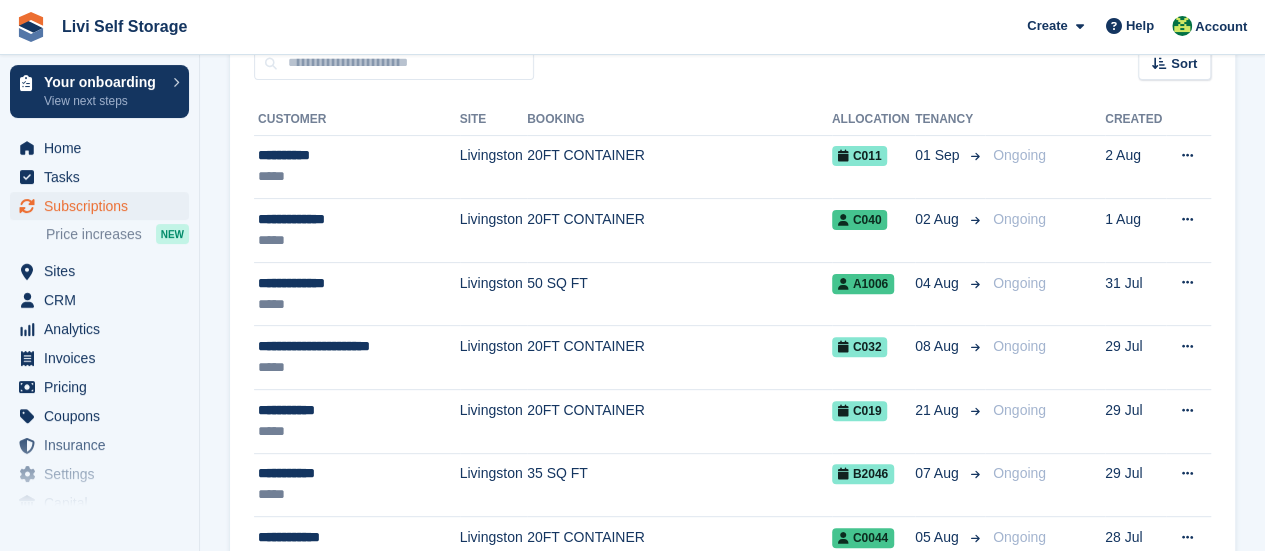 scroll, scrollTop: 300, scrollLeft: 0, axis: vertical 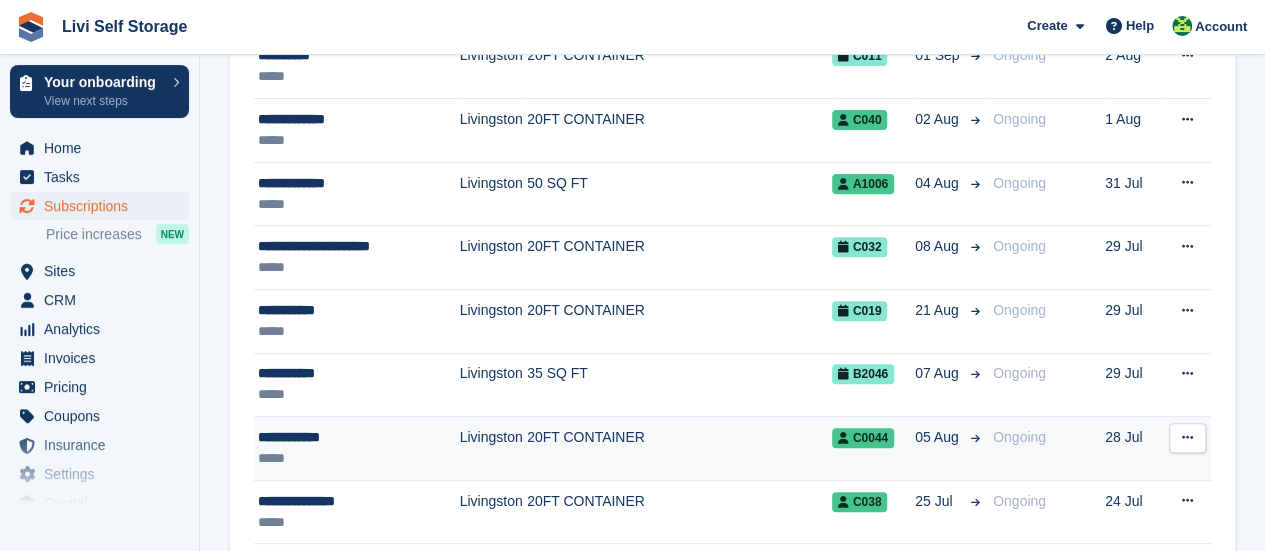 click on "**********" at bounding box center (352, 437) 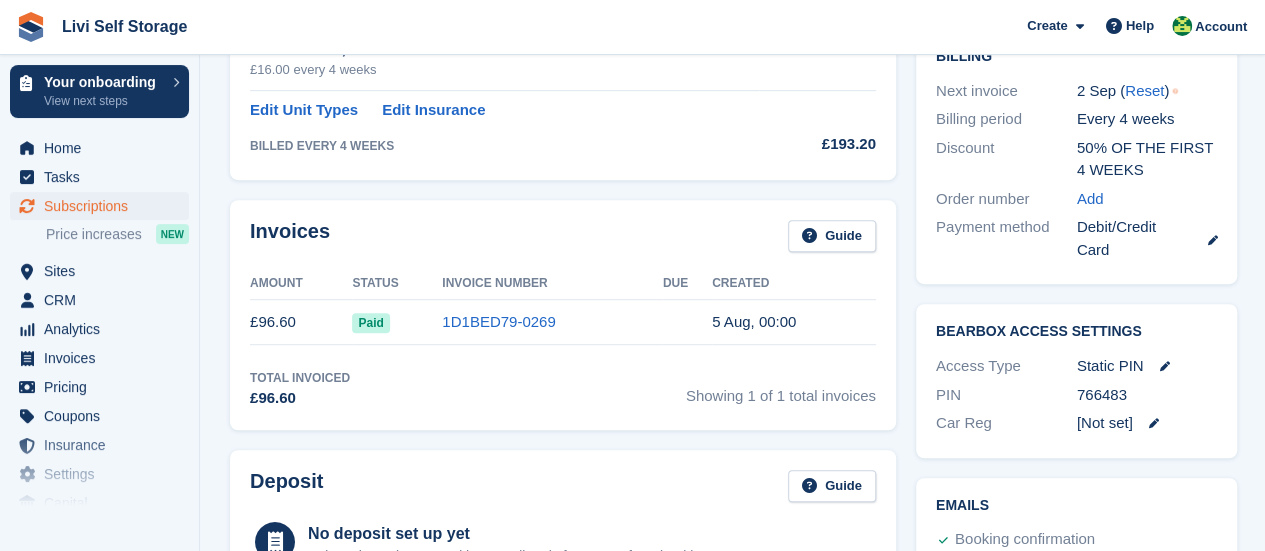 scroll, scrollTop: 400, scrollLeft: 0, axis: vertical 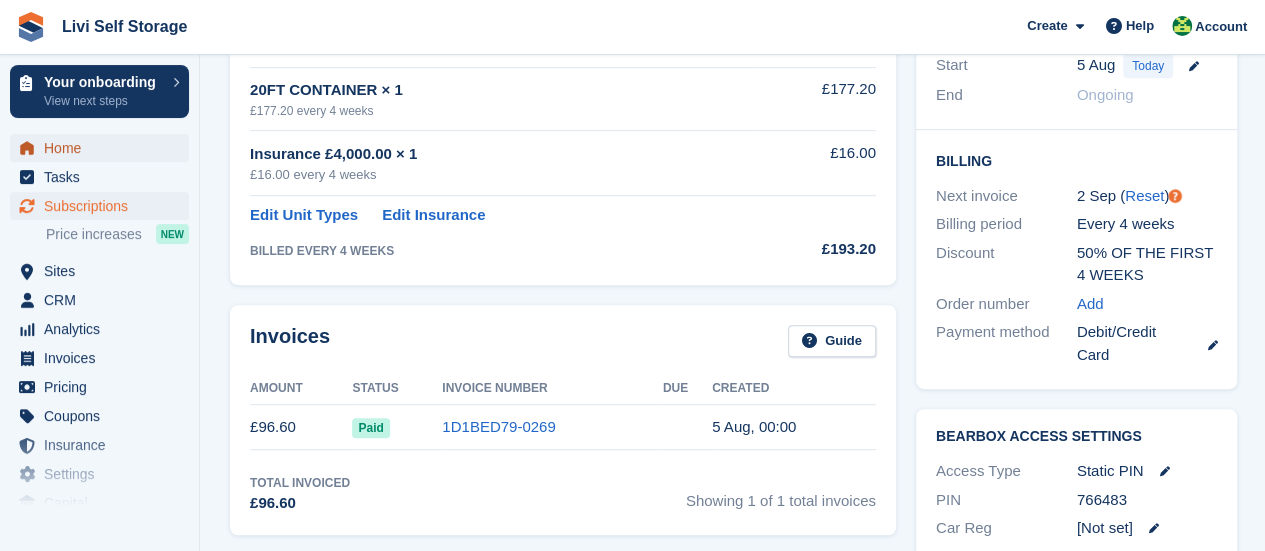 click on "Home" at bounding box center (104, 148) 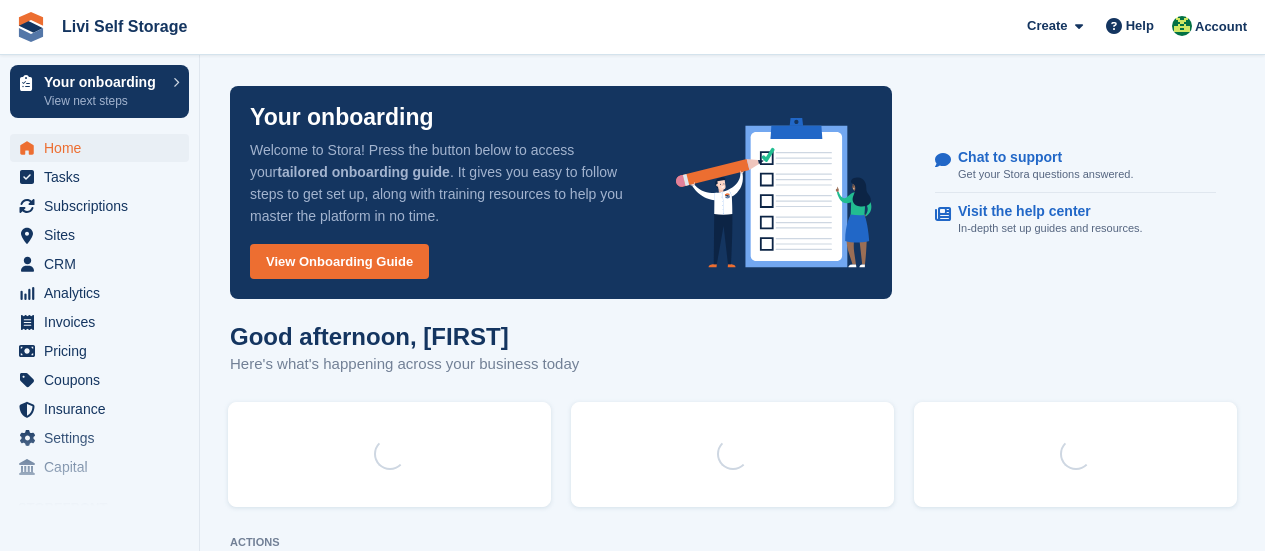 scroll, scrollTop: 0, scrollLeft: 0, axis: both 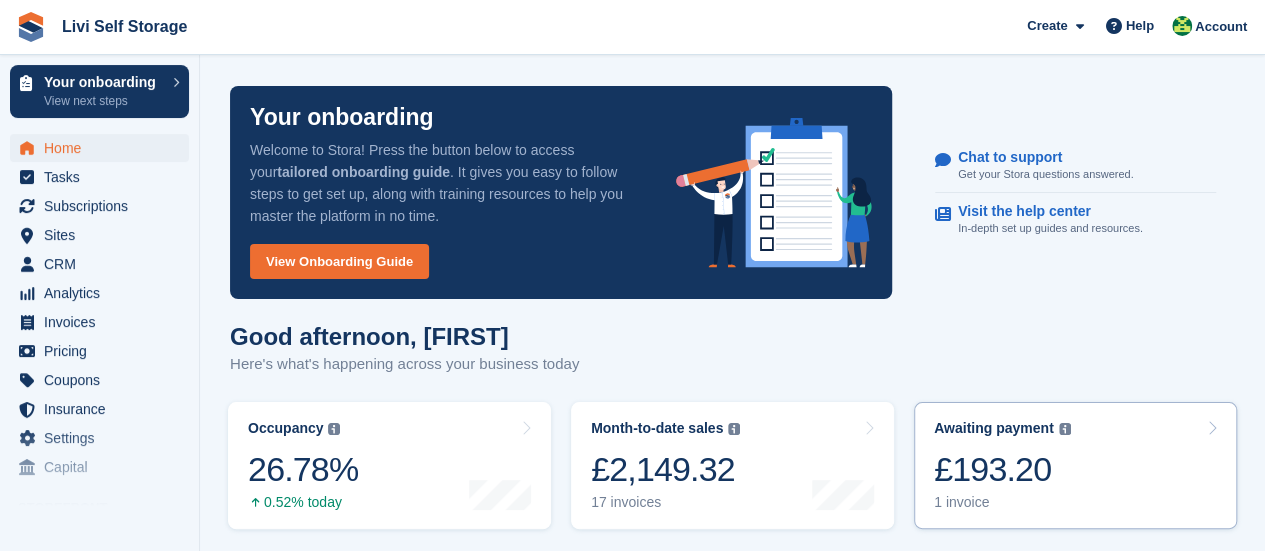 click on "1 invoice" at bounding box center (1002, 502) 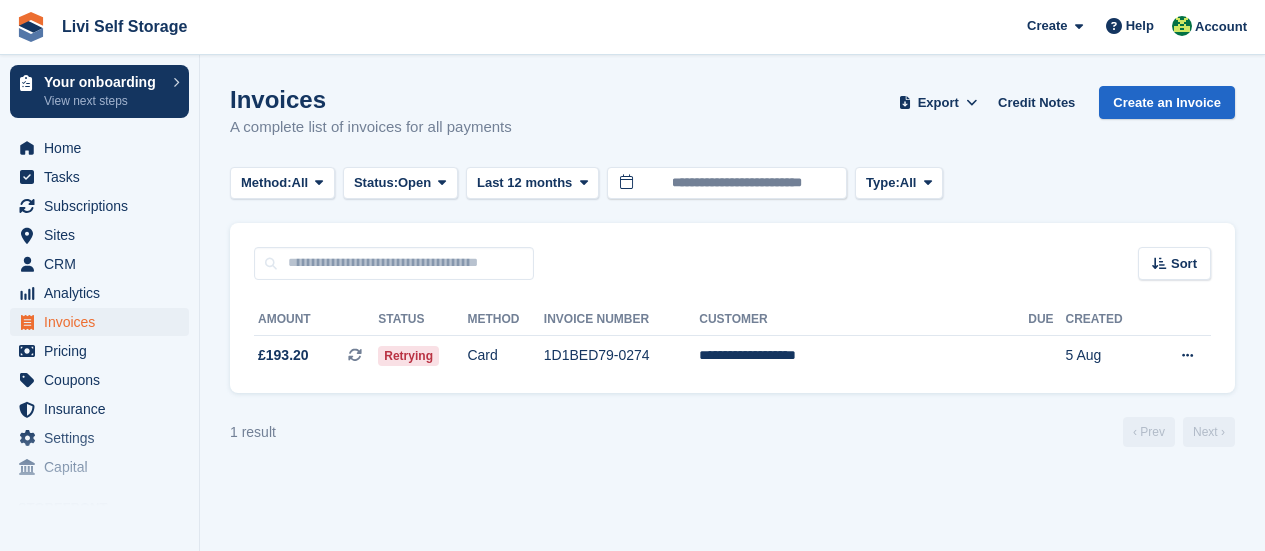 scroll, scrollTop: 0, scrollLeft: 0, axis: both 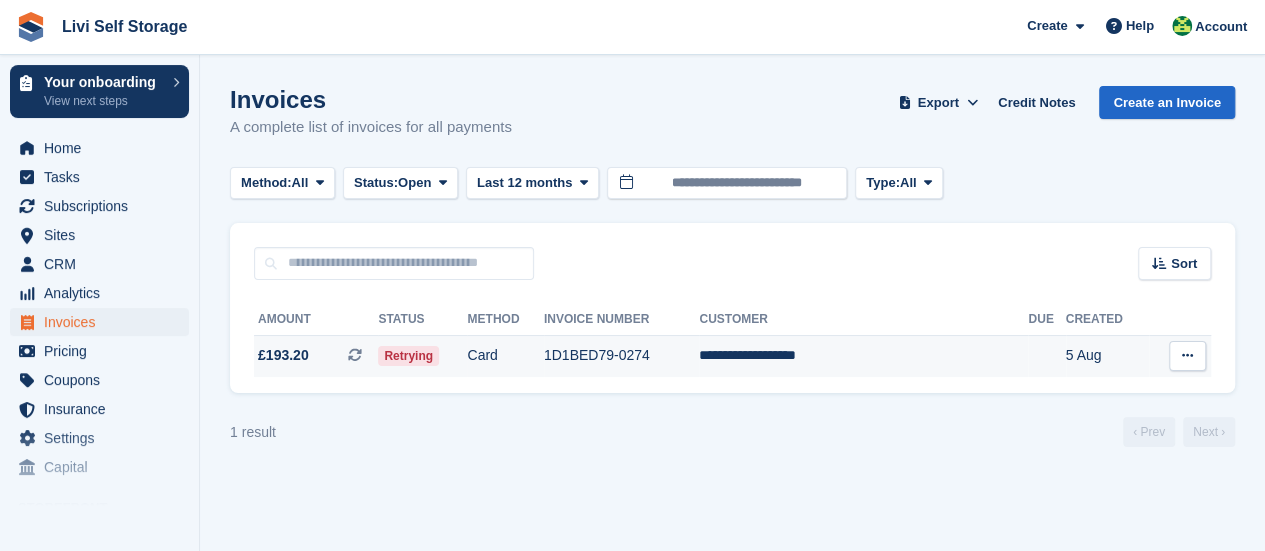 click on "Retrying" at bounding box center (408, 356) 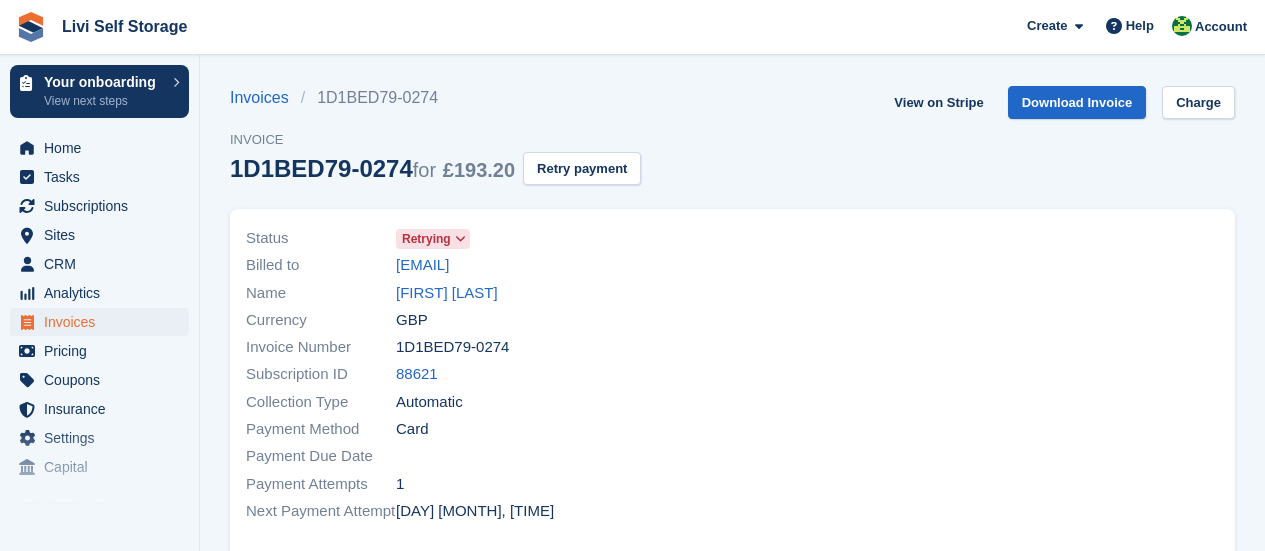 scroll, scrollTop: 0, scrollLeft: 0, axis: both 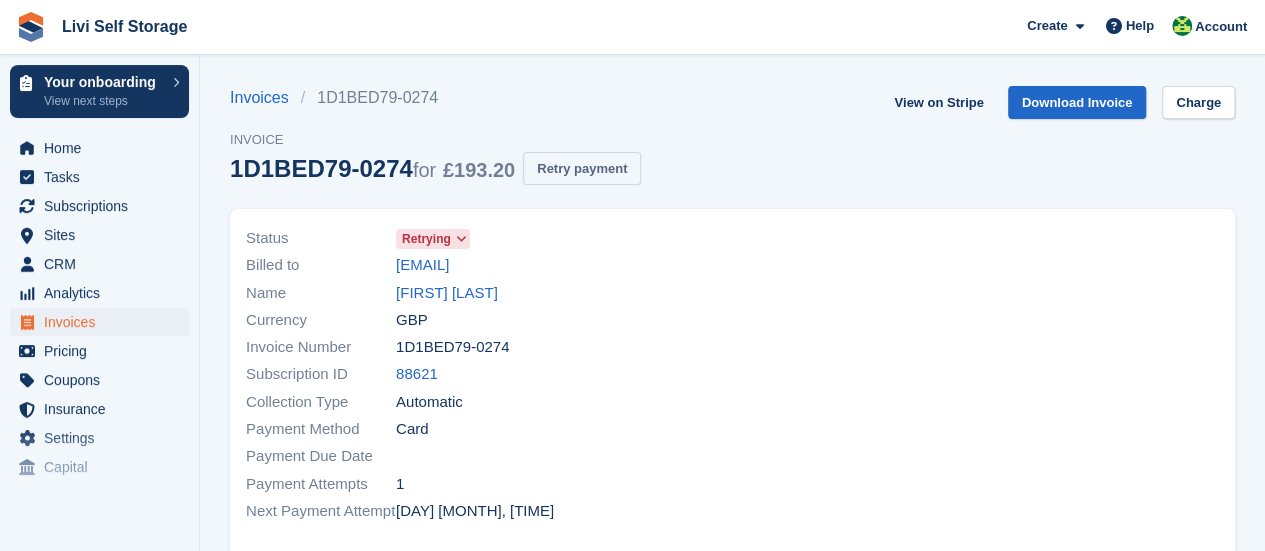click on "Retry payment" at bounding box center (582, 168) 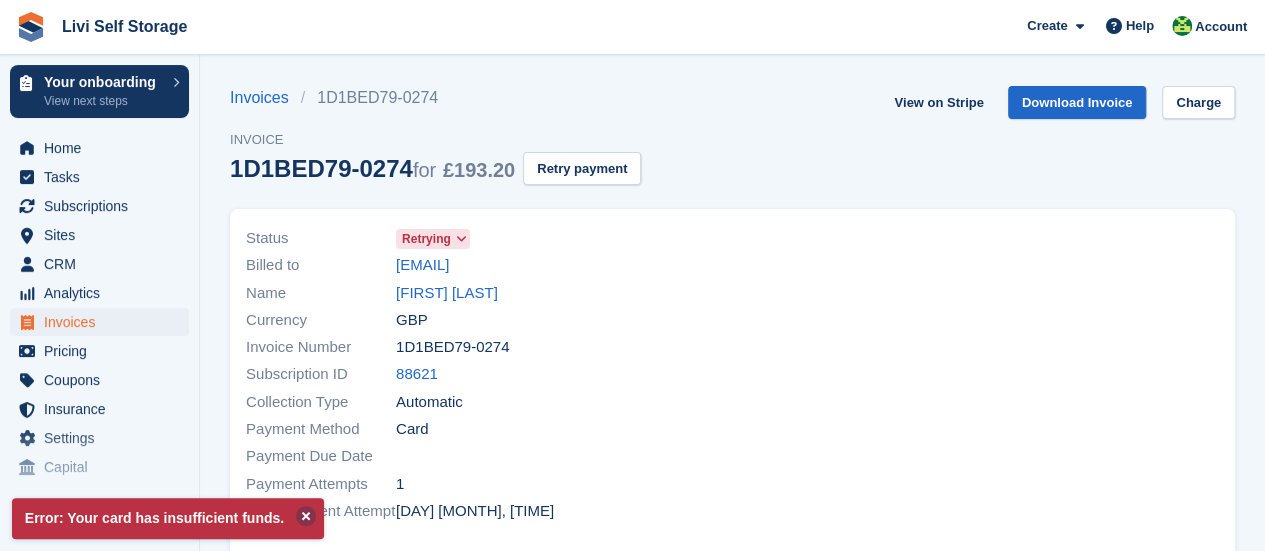 click at bounding box center [306, 516] 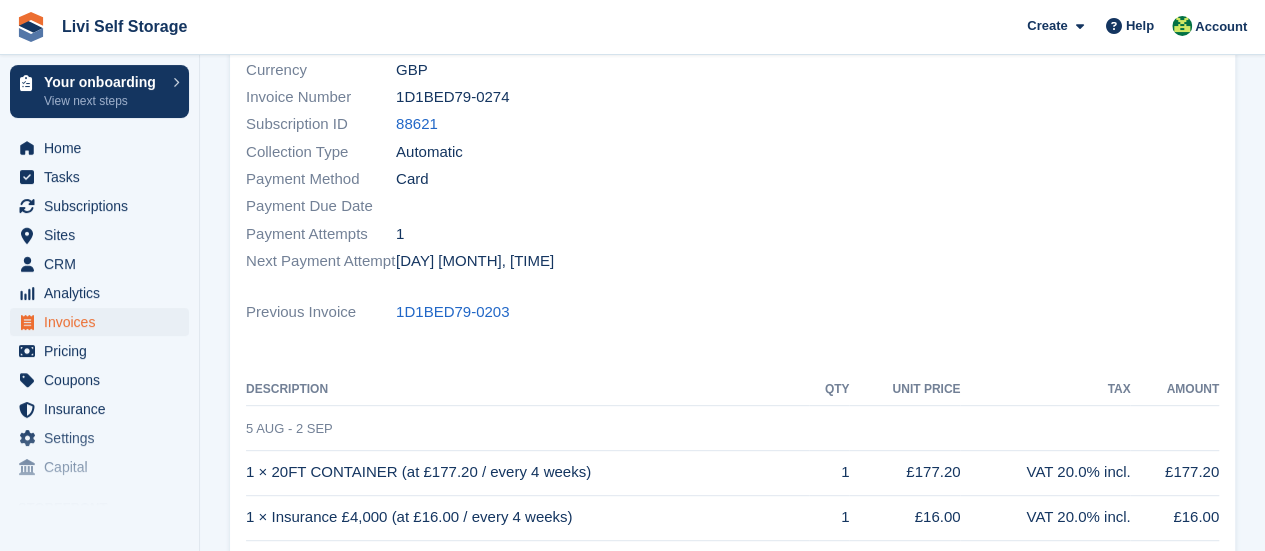 scroll, scrollTop: 0, scrollLeft: 0, axis: both 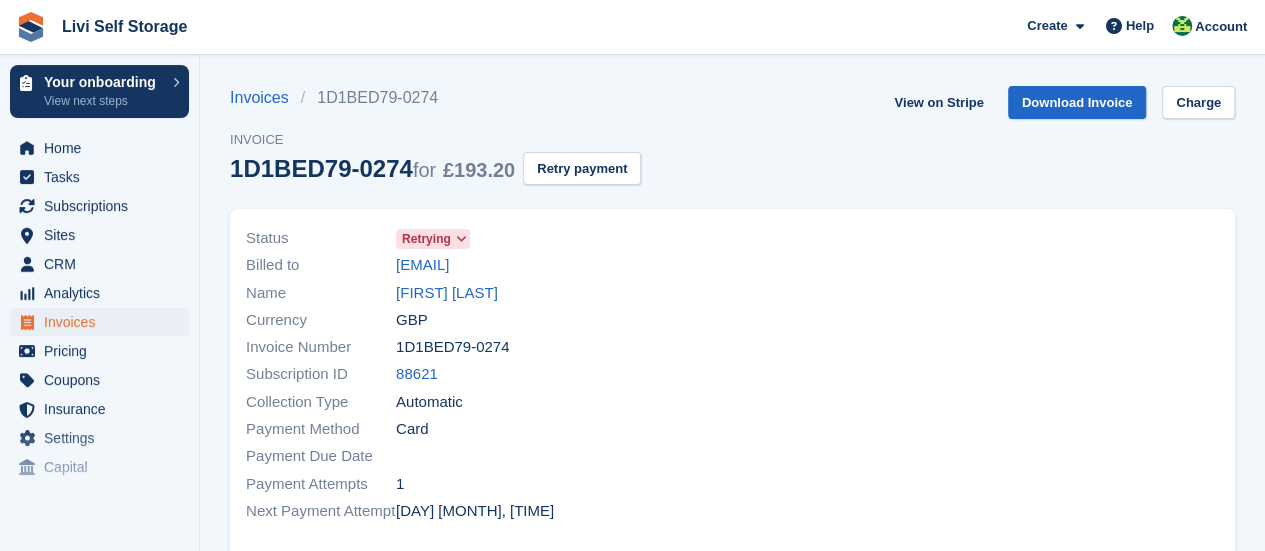 click at bounding box center (982, 375) 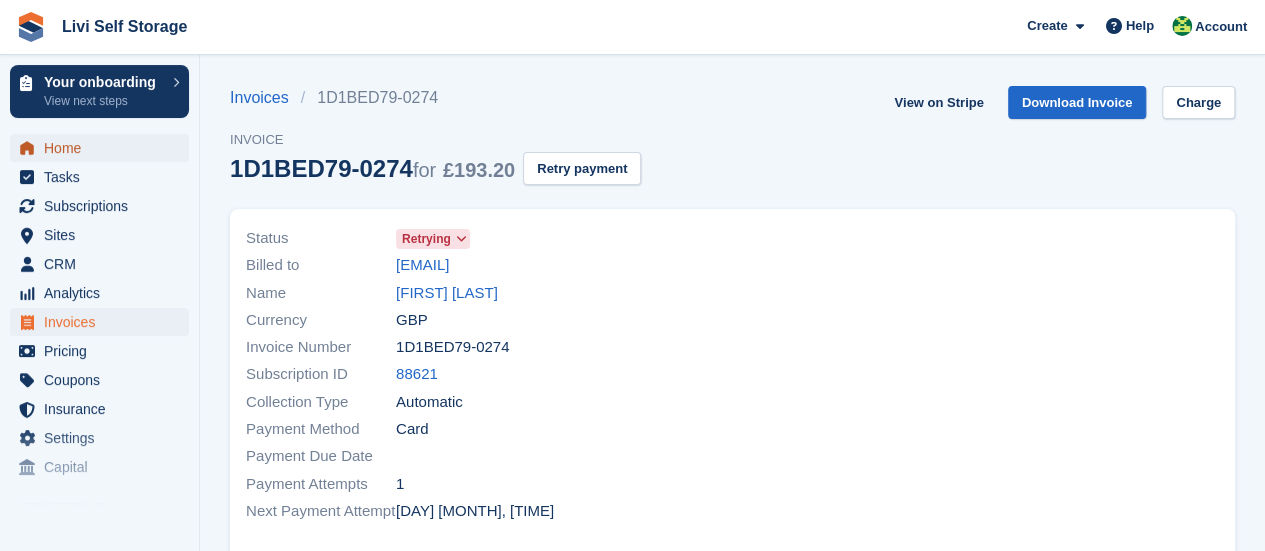 click on "Home" at bounding box center (104, 148) 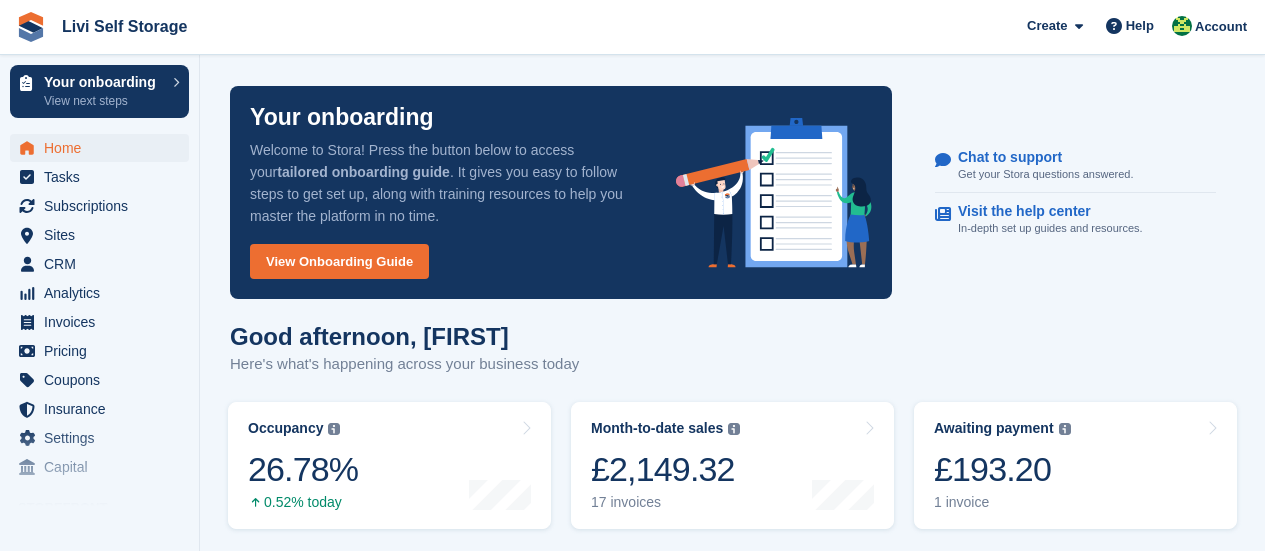 scroll, scrollTop: 0, scrollLeft: 0, axis: both 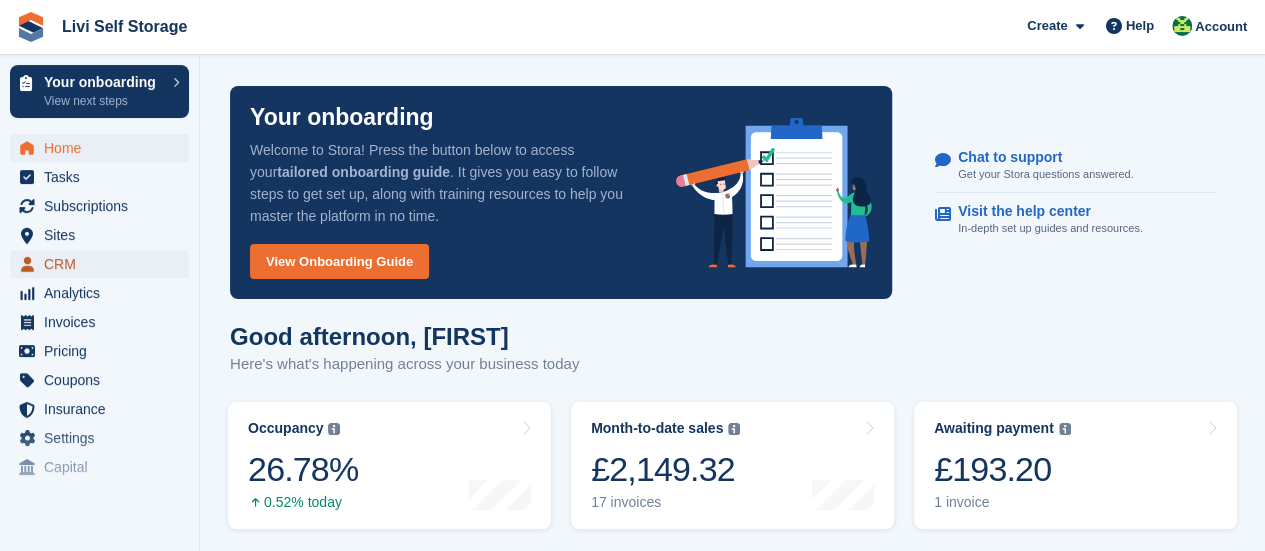 click on "CRM" at bounding box center [104, 264] 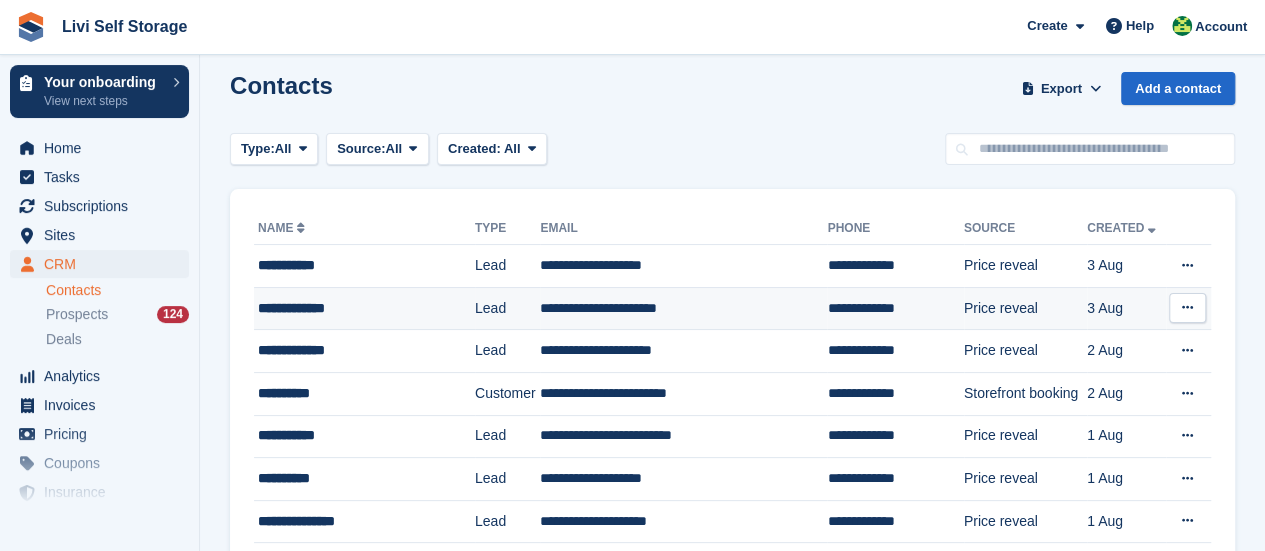 scroll, scrollTop: 0, scrollLeft: 0, axis: both 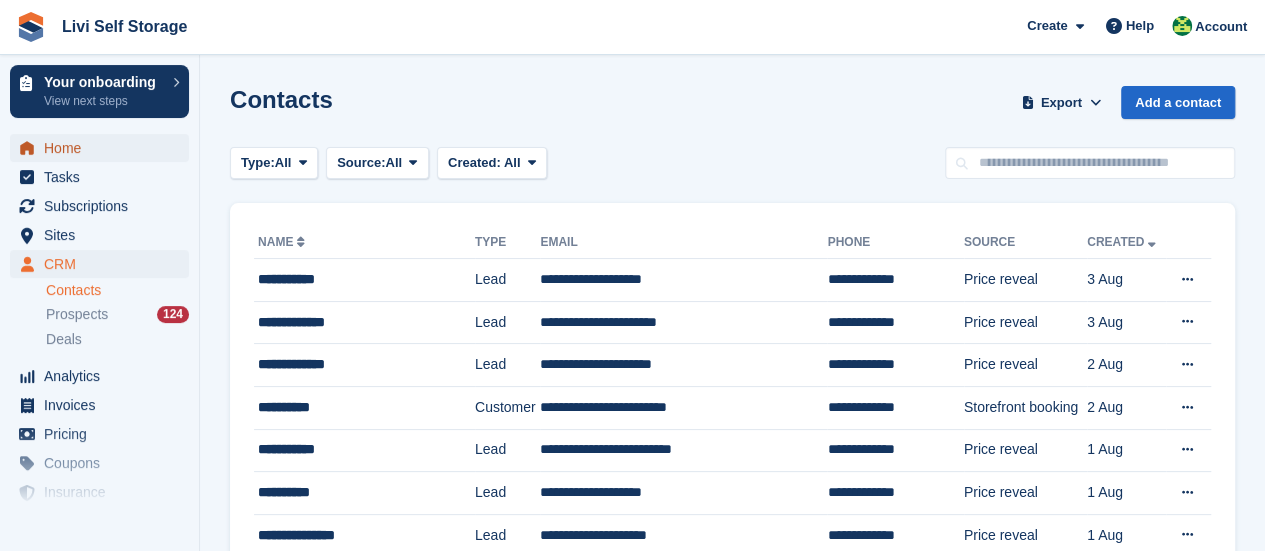 click on "Home" at bounding box center [104, 148] 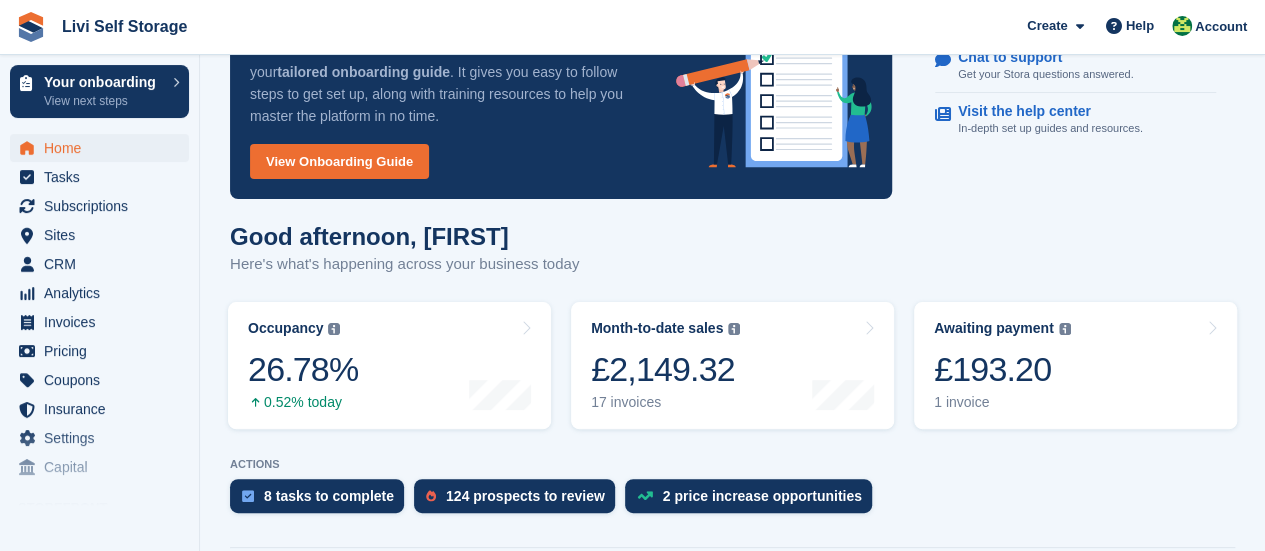 scroll, scrollTop: 200, scrollLeft: 0, axis: vertical 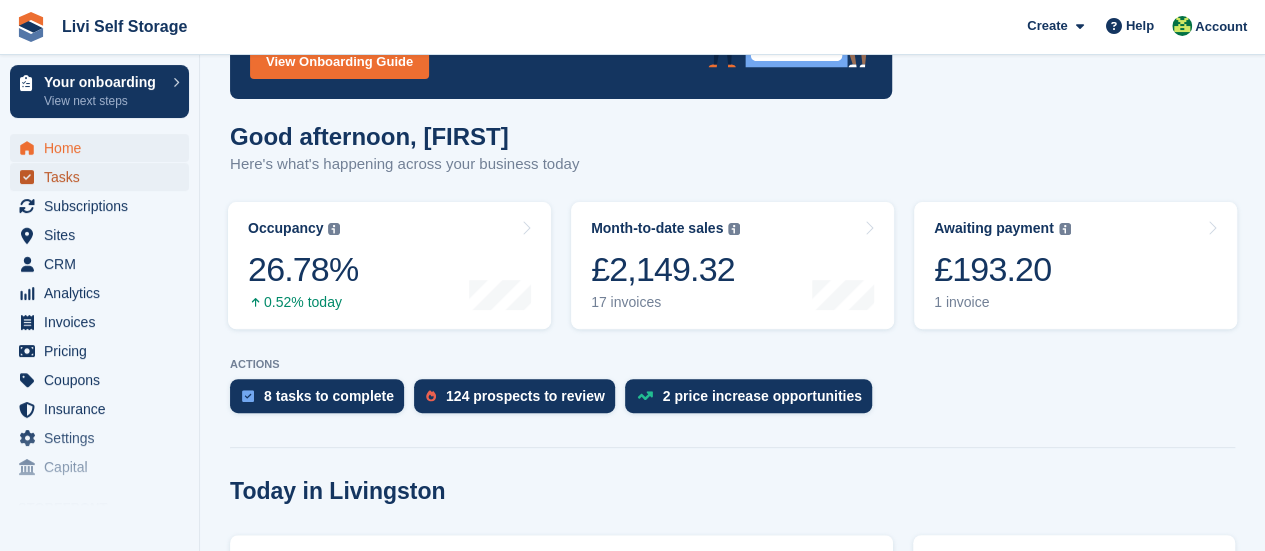 click on "Tasks" at bounding box center [104, 177] 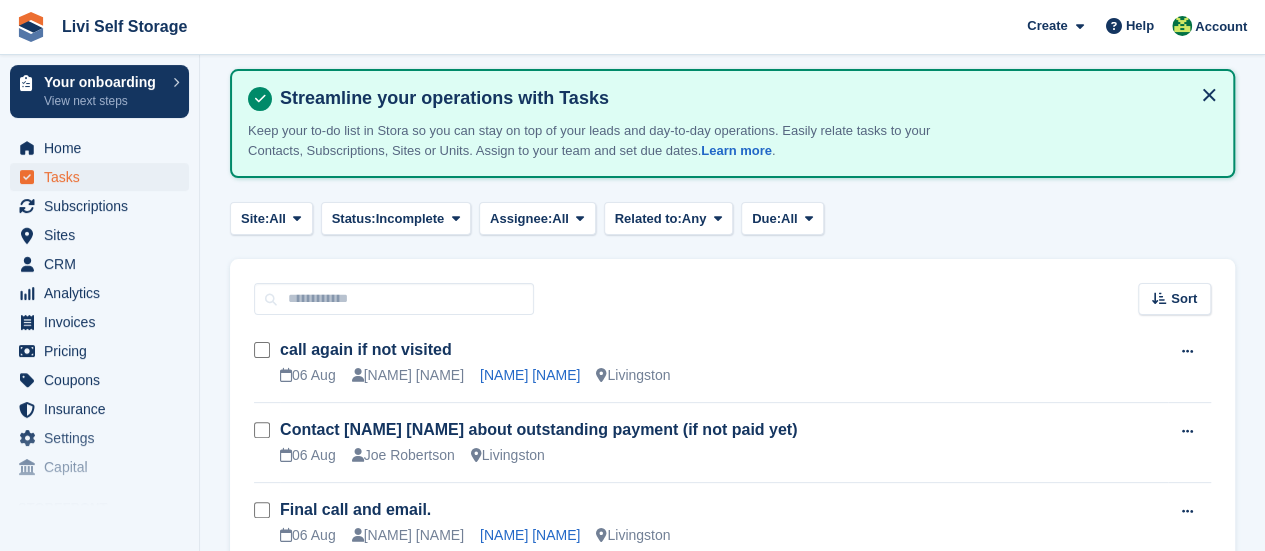 scroll, scrollTop: 0, scrollLeft: 0, axis: both 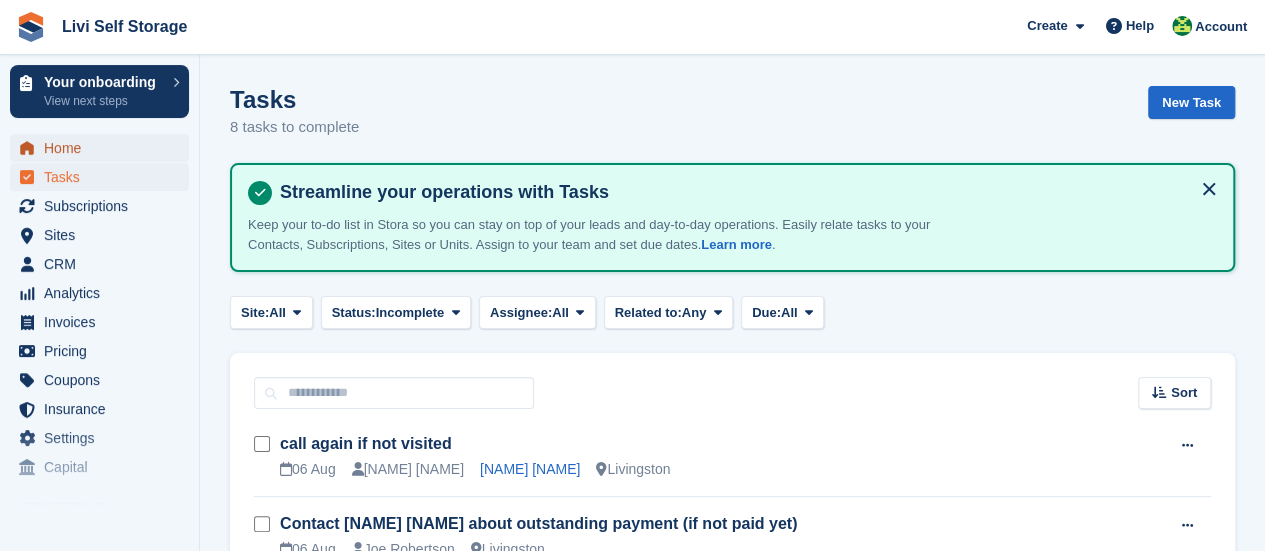 click on "Home" at bounding box center (104, 148) 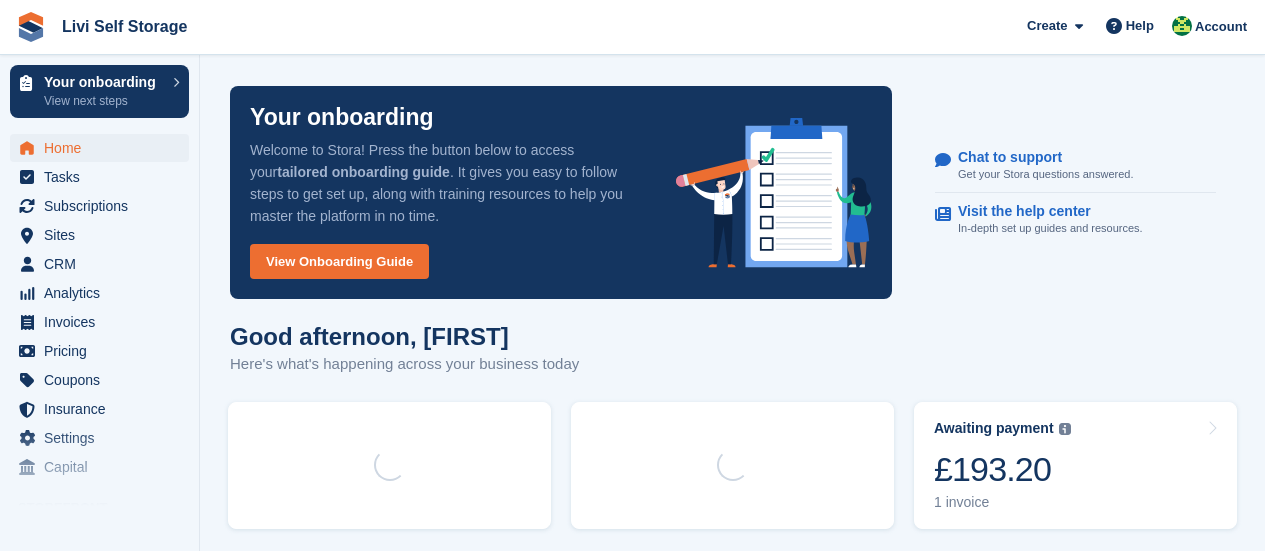 scroll, scrollTop: 0, scrollLeft: 0, axis: both 